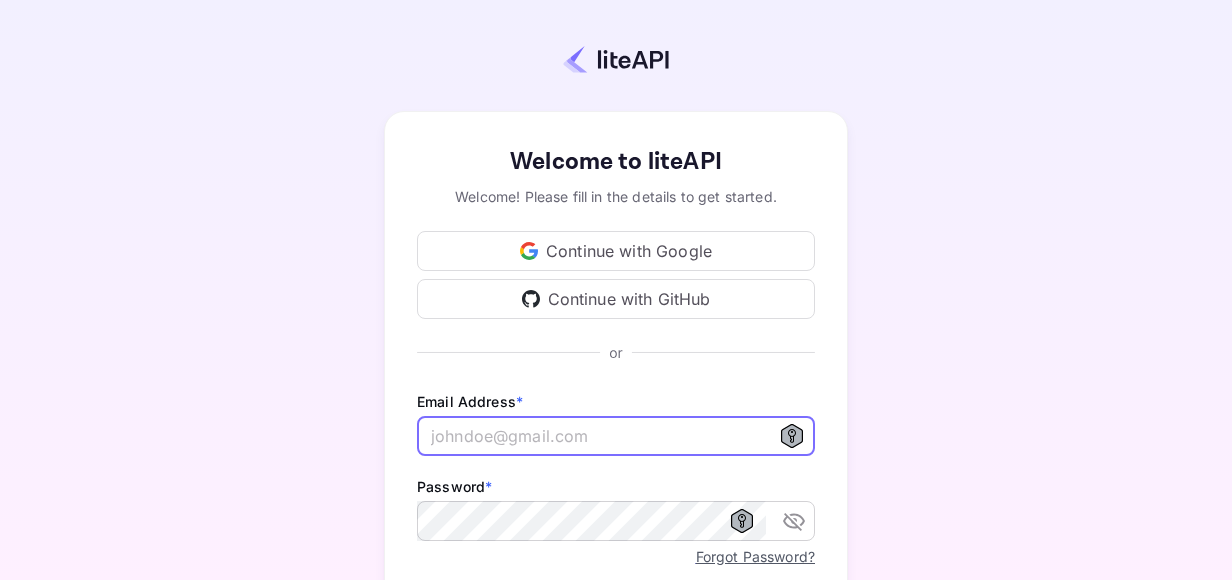 scroll, scrollTop: 0, scrollLeft: 0, axis: both 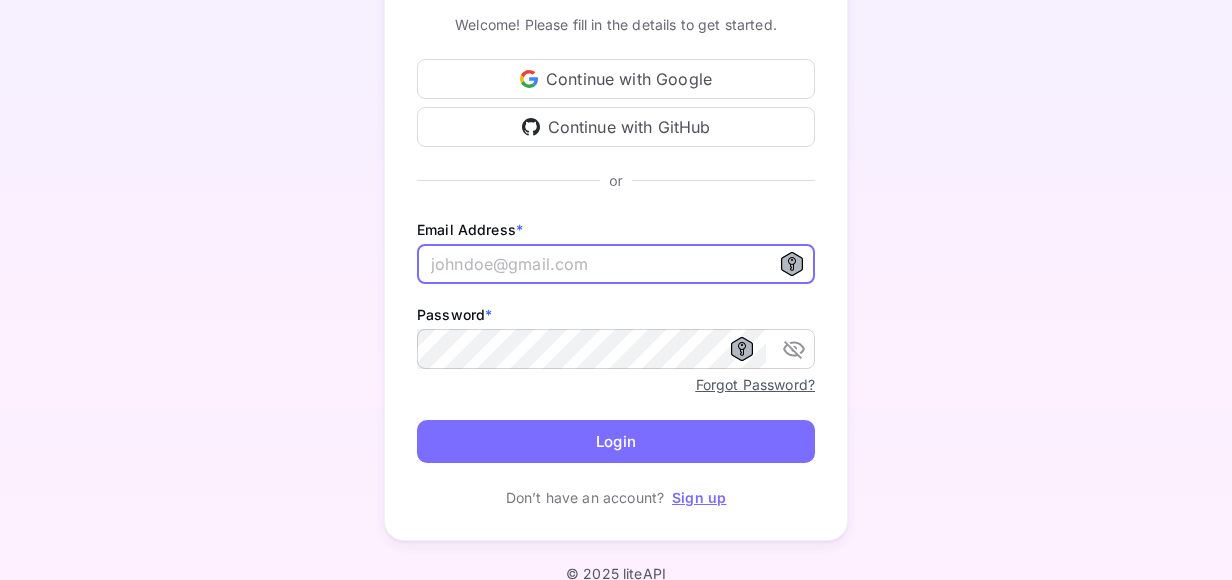type on "[EMAIL_ADDRESS][DOMAIN_NAME]" 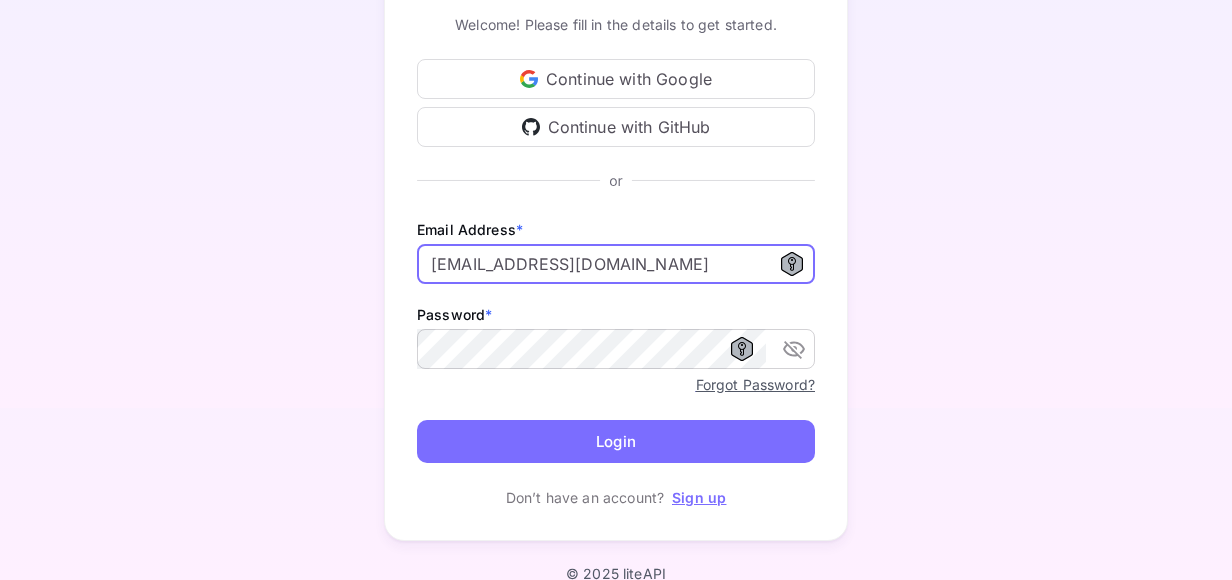 click on "Login" at bounding box center (616, 441) 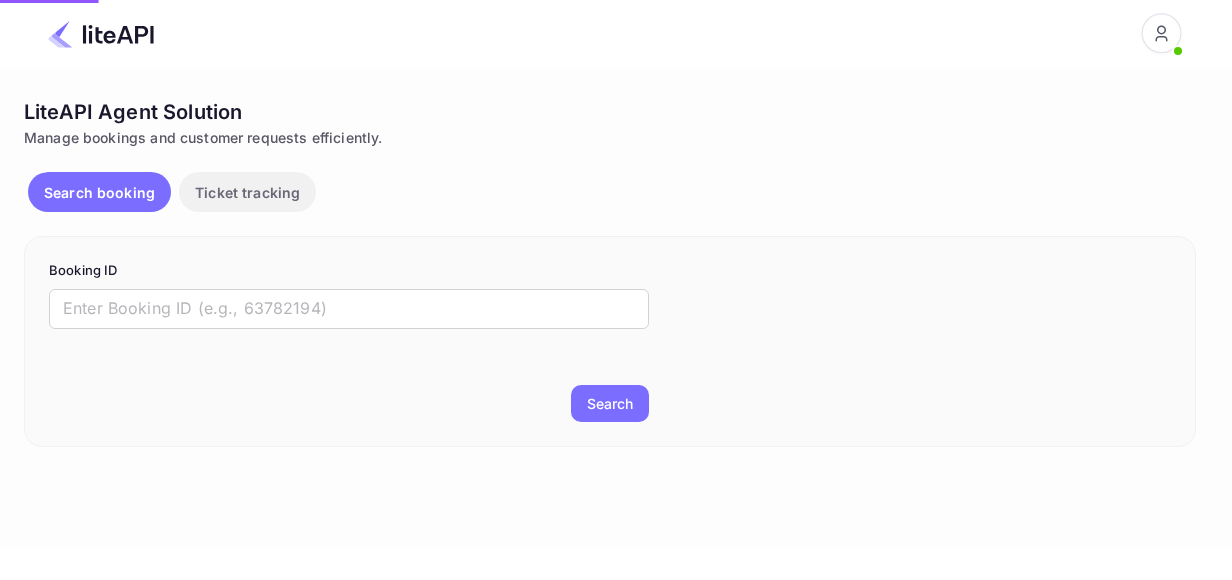 scroll, scrollTop: 0, scrollLeft: 0, axis: both 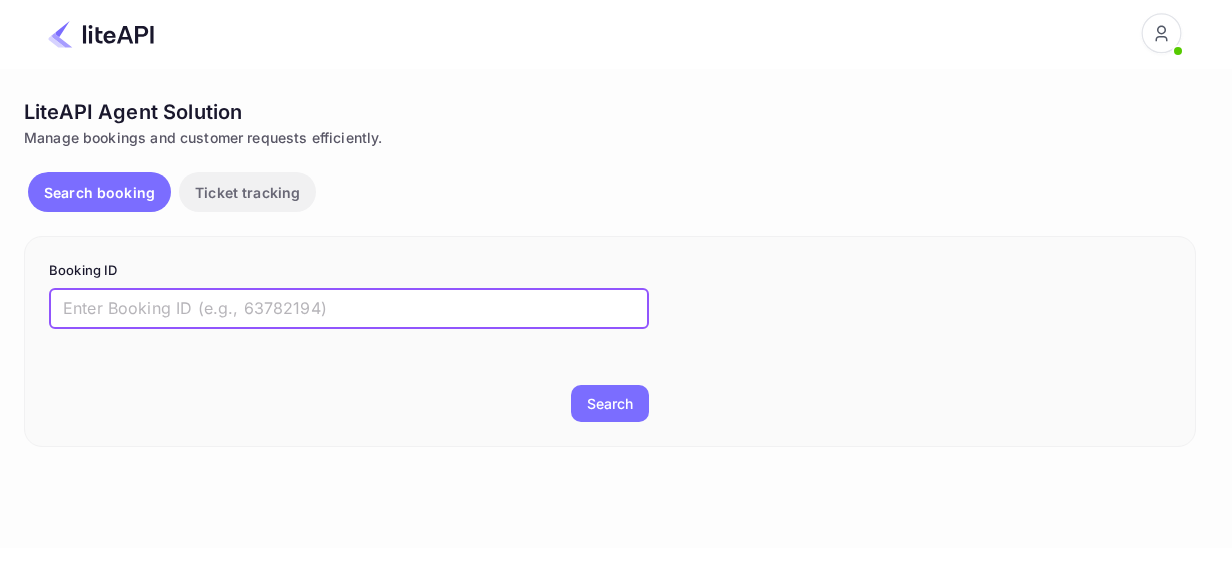 click at bounding box center [349, 309] 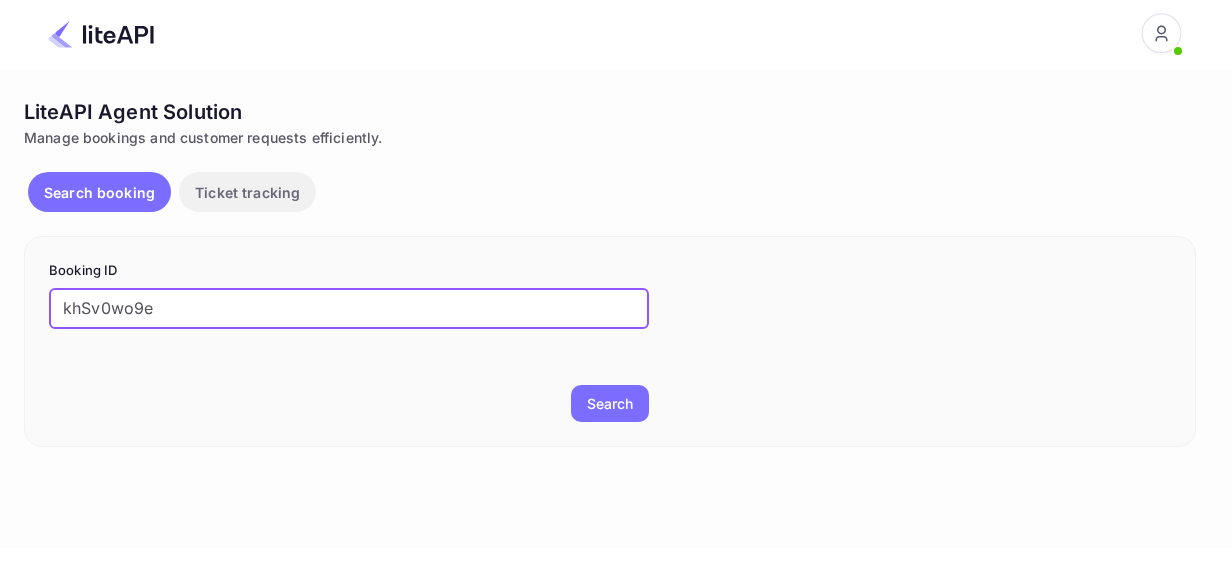 type on "khSv0wo9e" 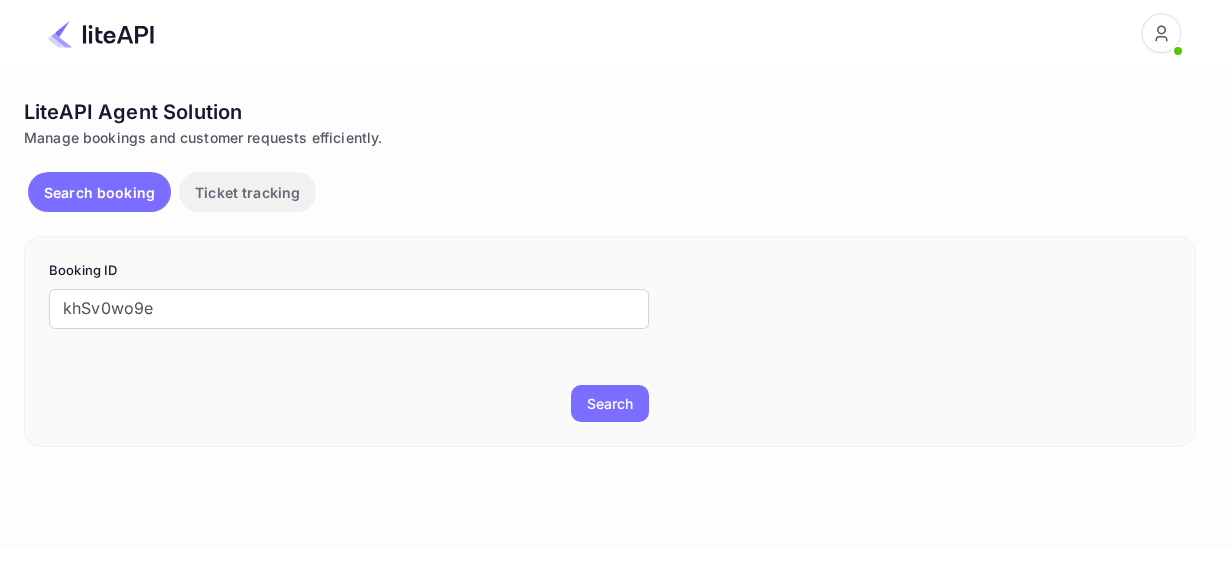 click on "Search" at bounding box center [610, 403] 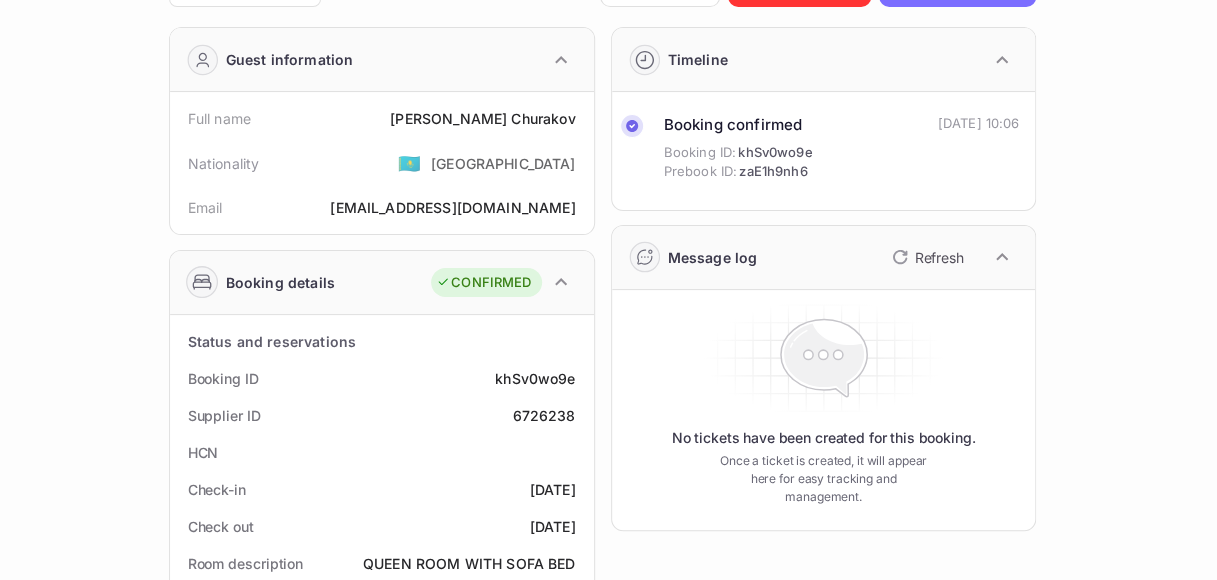 scroll, scrollTop: 24, scrollLeft: 0, axis: vertical 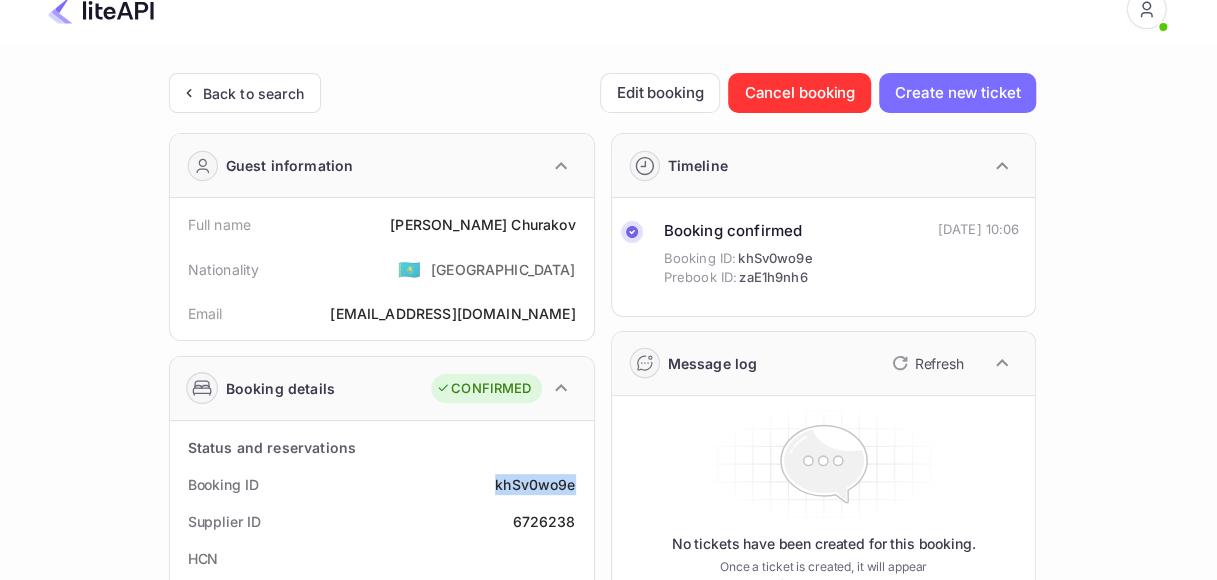 drag, startPoint x: 516, startPoint y: 477, endPoint x: 575, endPoint y: 477, distance: 59 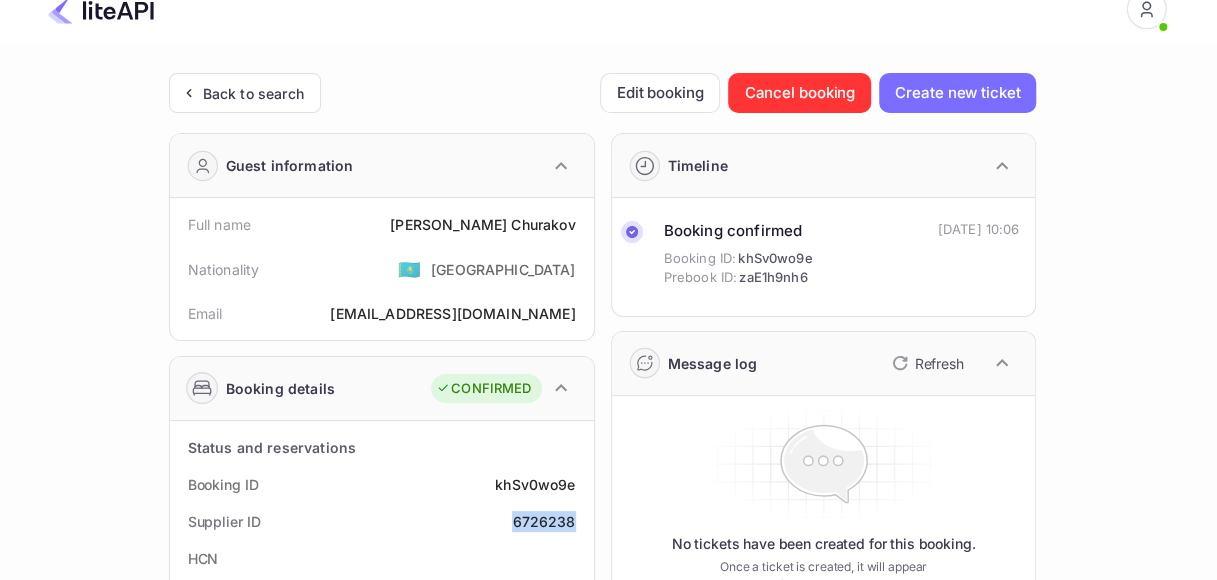drag, startPoint x: 516, startPoint y: 526, endPoint x: 574, endPoint y: 522, distance: 58.137768 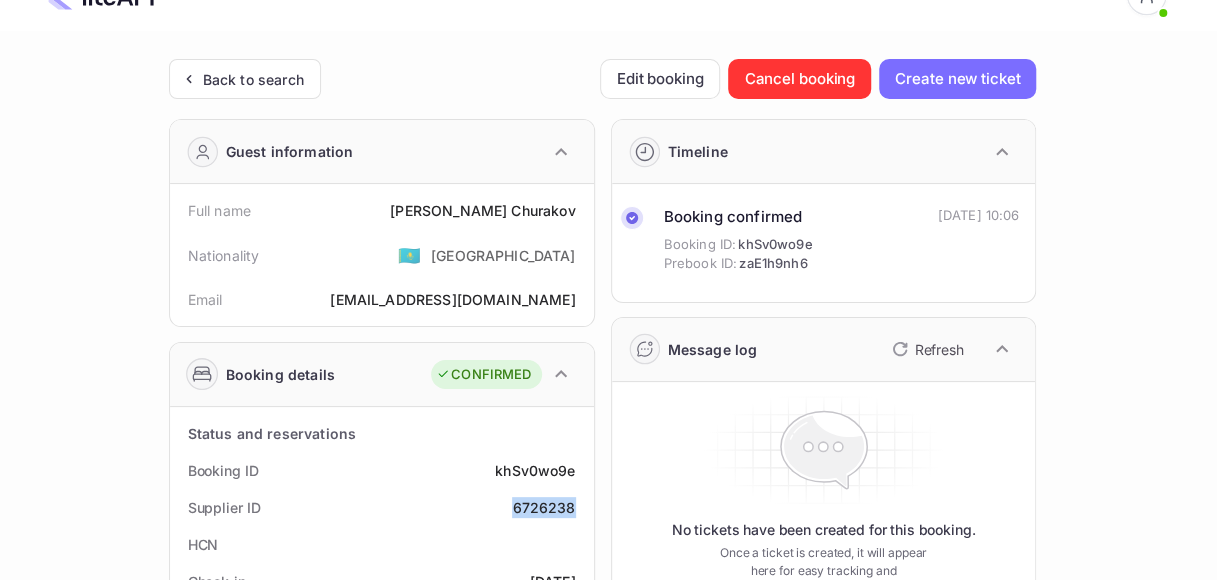 scroll, scrollTop: 24, scrollLeft: 0, axis: vertical 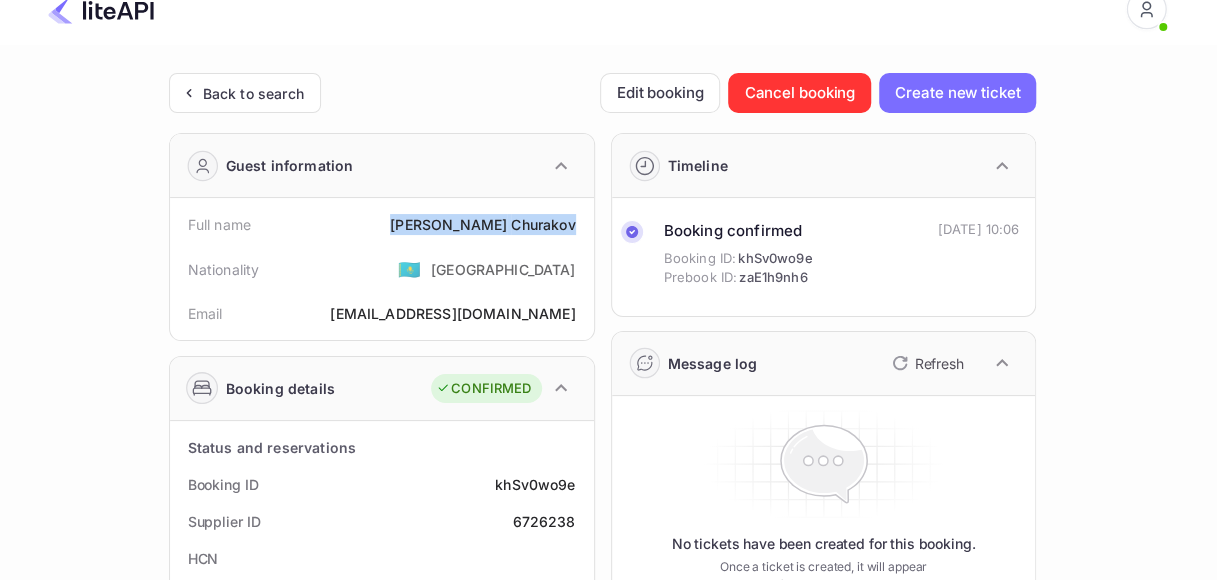 drag, startPoint x: 480, startPoint y: 224, endPoint x: 578, endPoint y: 224, distance: 98 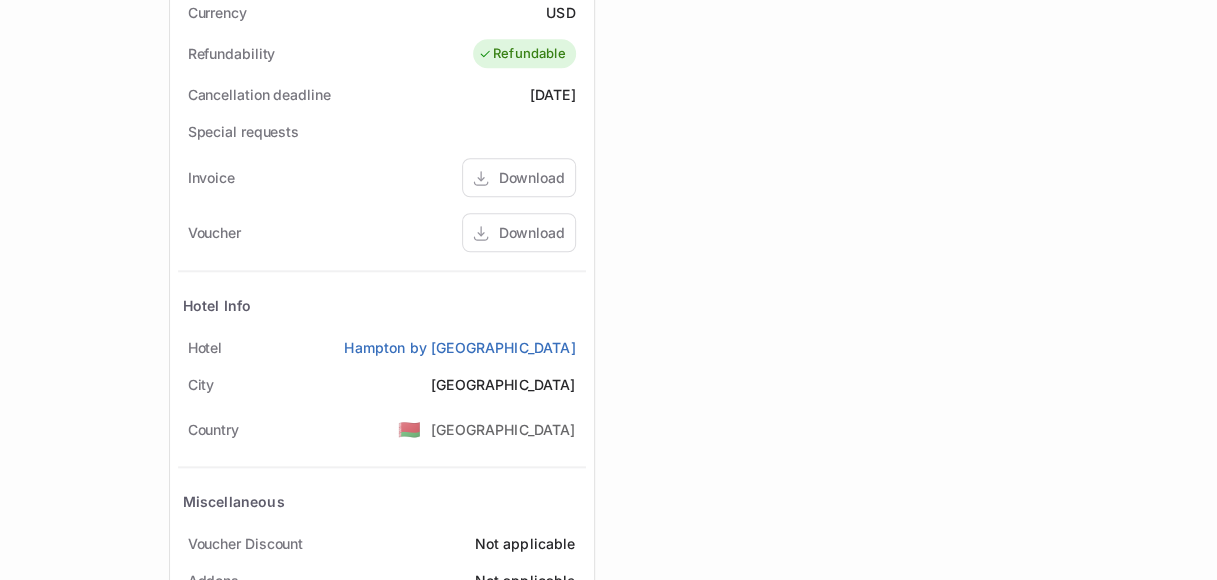 scroll, scrollTop: 824, scrollLeft: 0, axis: vertical 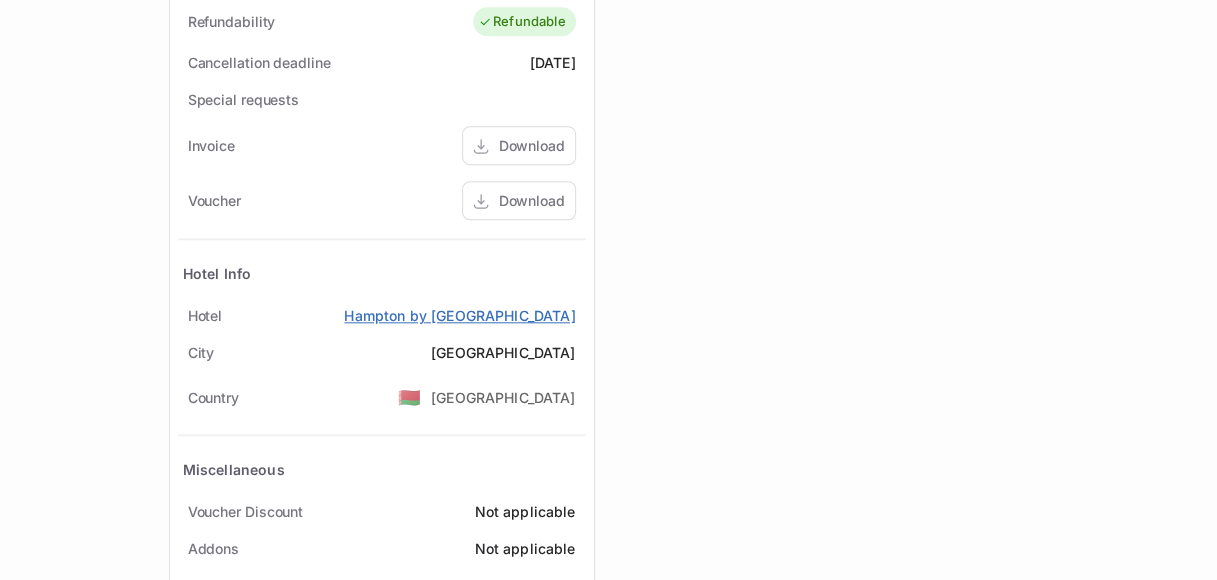 drag, startPoint x: 319, startPoint y: 310, endPoint x: 574, endPoint y: 314, distance: 255.03137 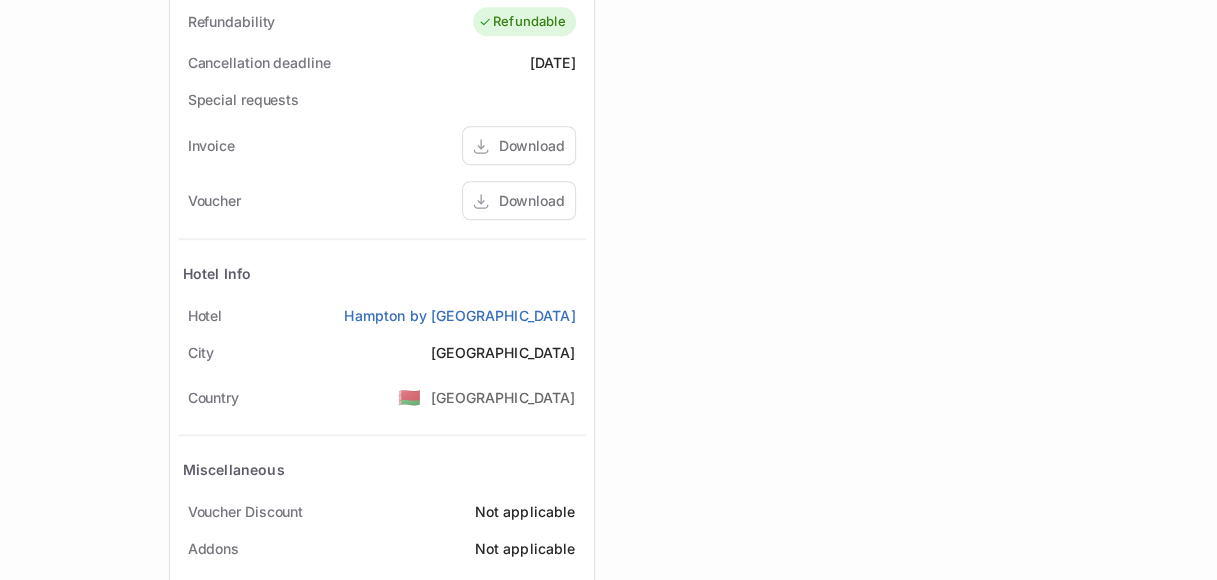 copy on "Hampton by Hilton Minsk City Centre" 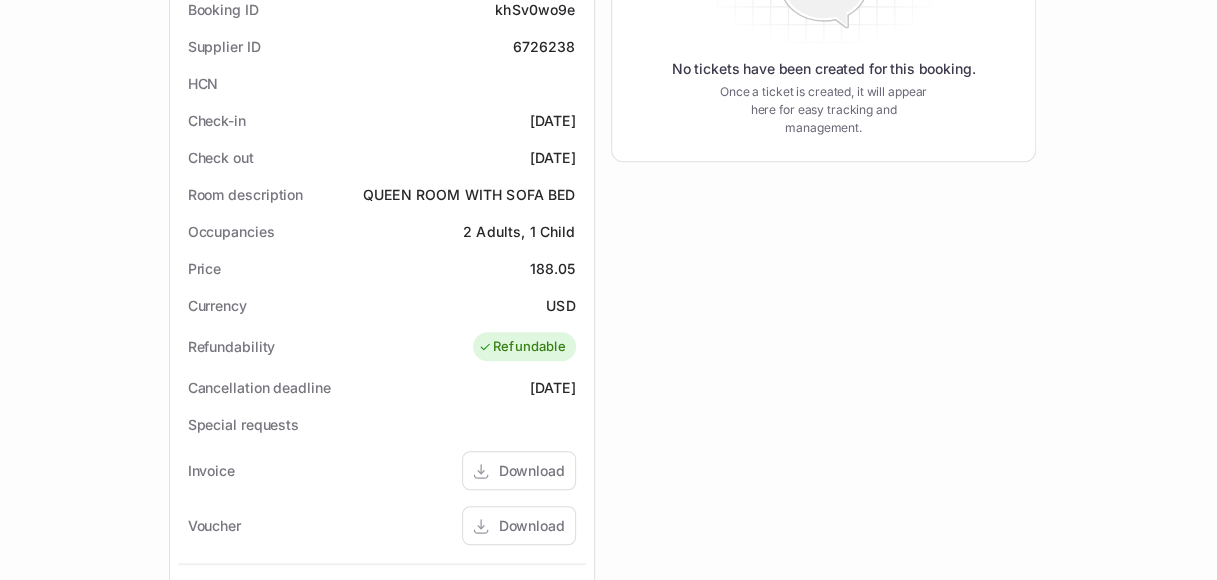 scroll, scrollTop: 424, scrollLeft: 0, axis: vertical 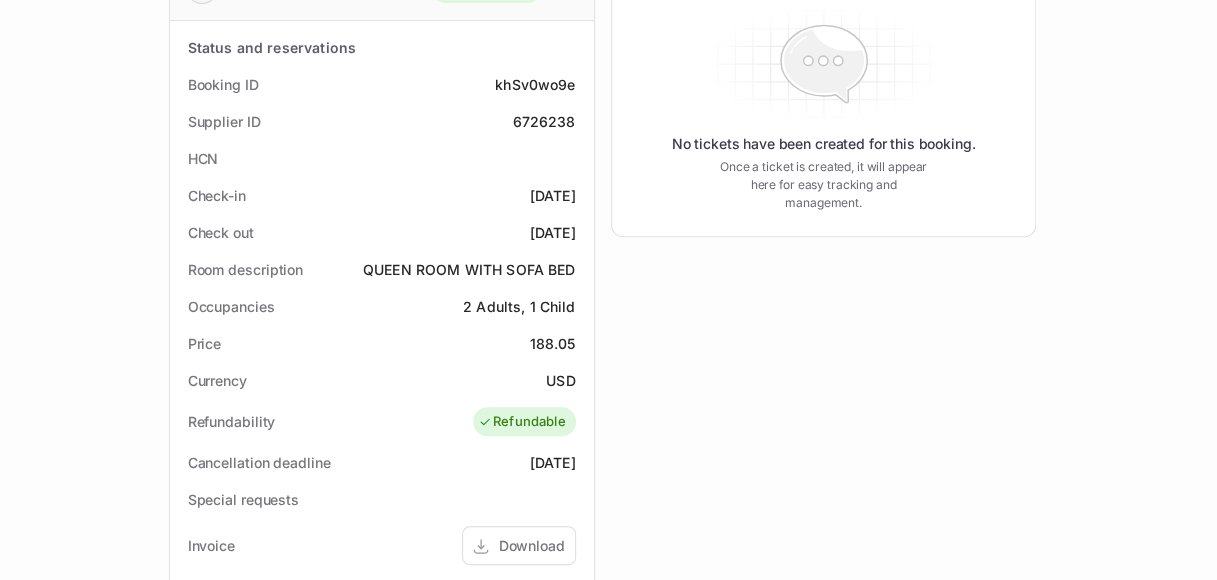 drag, startPoint x: 492, startPoint y: 192, endPoint x: 590, endPoint y: 192, distance: 98 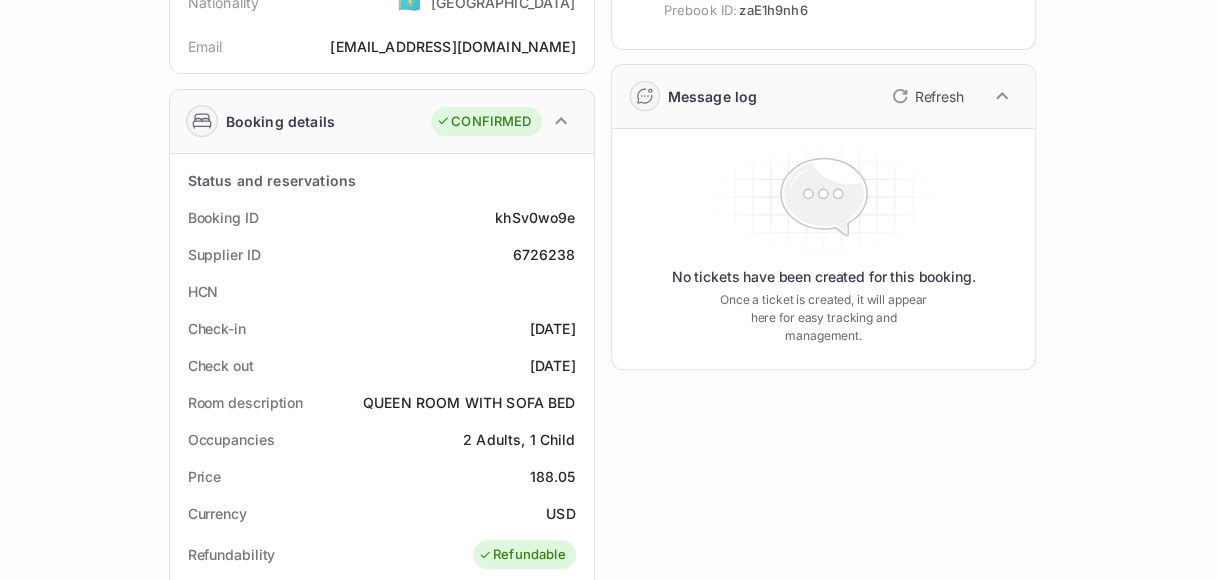 scroll, scrollTop: 224, scrollLeft: 0, axis: vertical 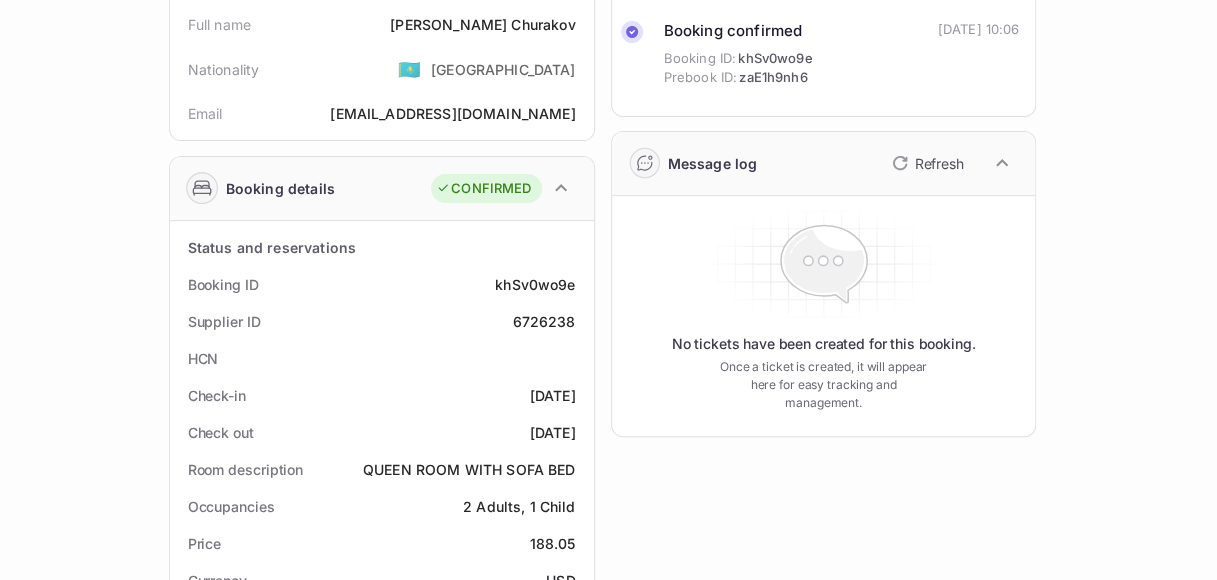 click on "6726238" at bounding box center (543, 321) 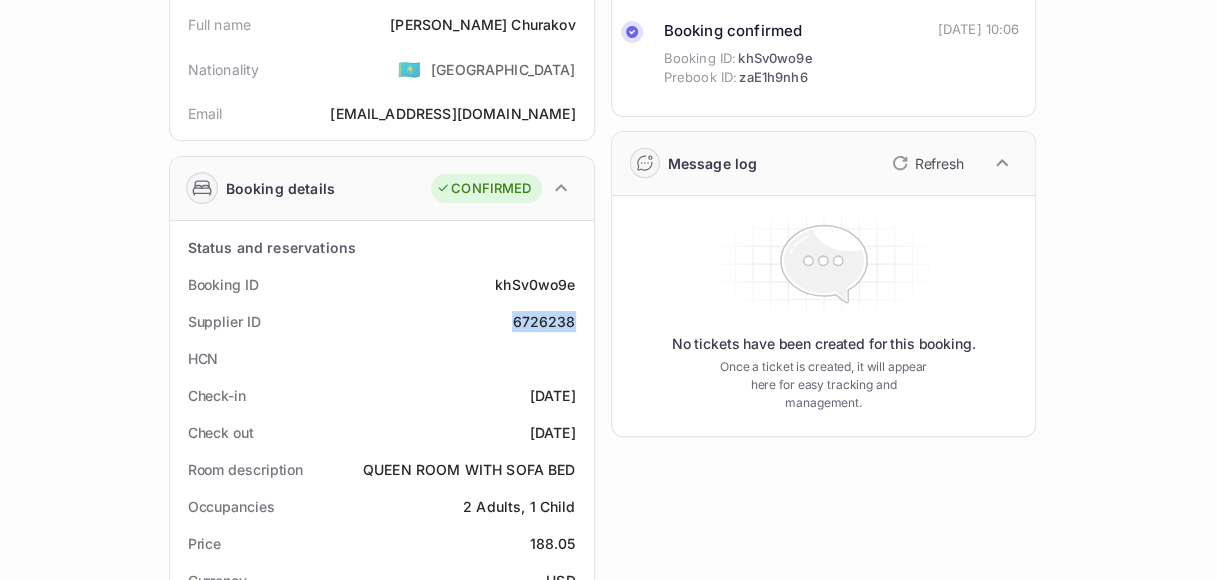 click on "6726238" at bounding box center [543, 321] 